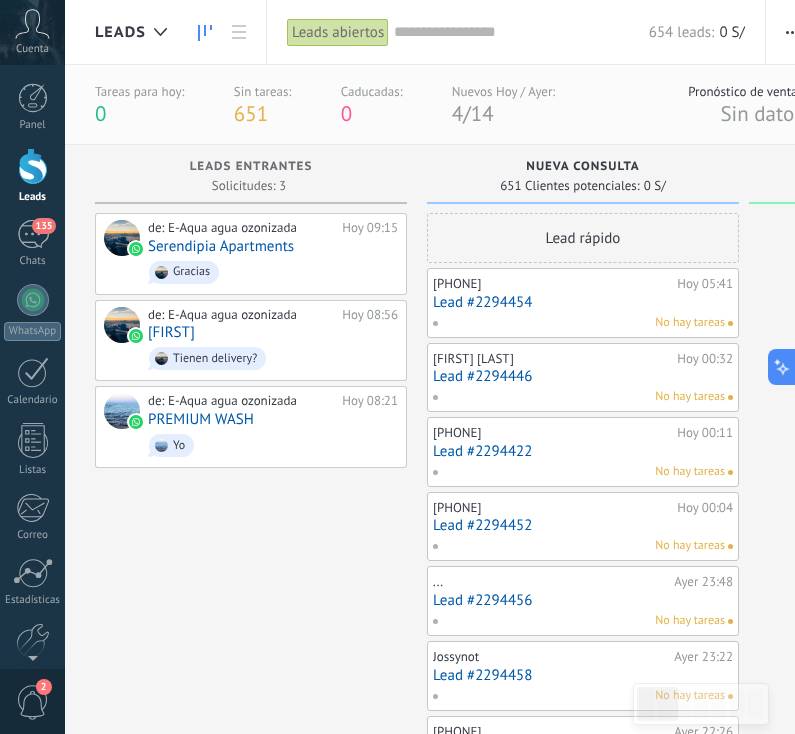 scroll, scrollTop: 0, scrollLeft: 0, axis: both 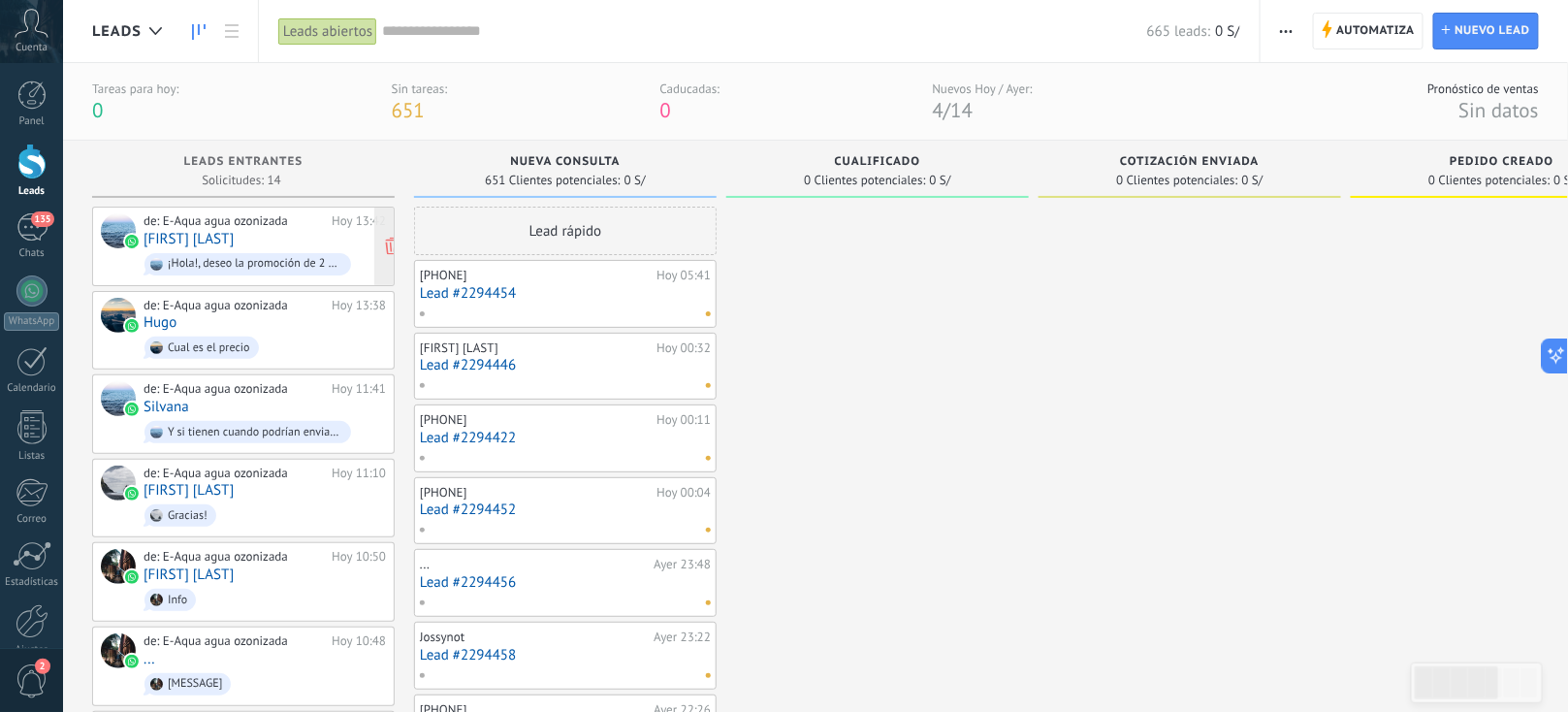 click on "¡Hola!, deseo la promoción de 2 bidones + dispensador ✅" at bounding box center [247, 264] 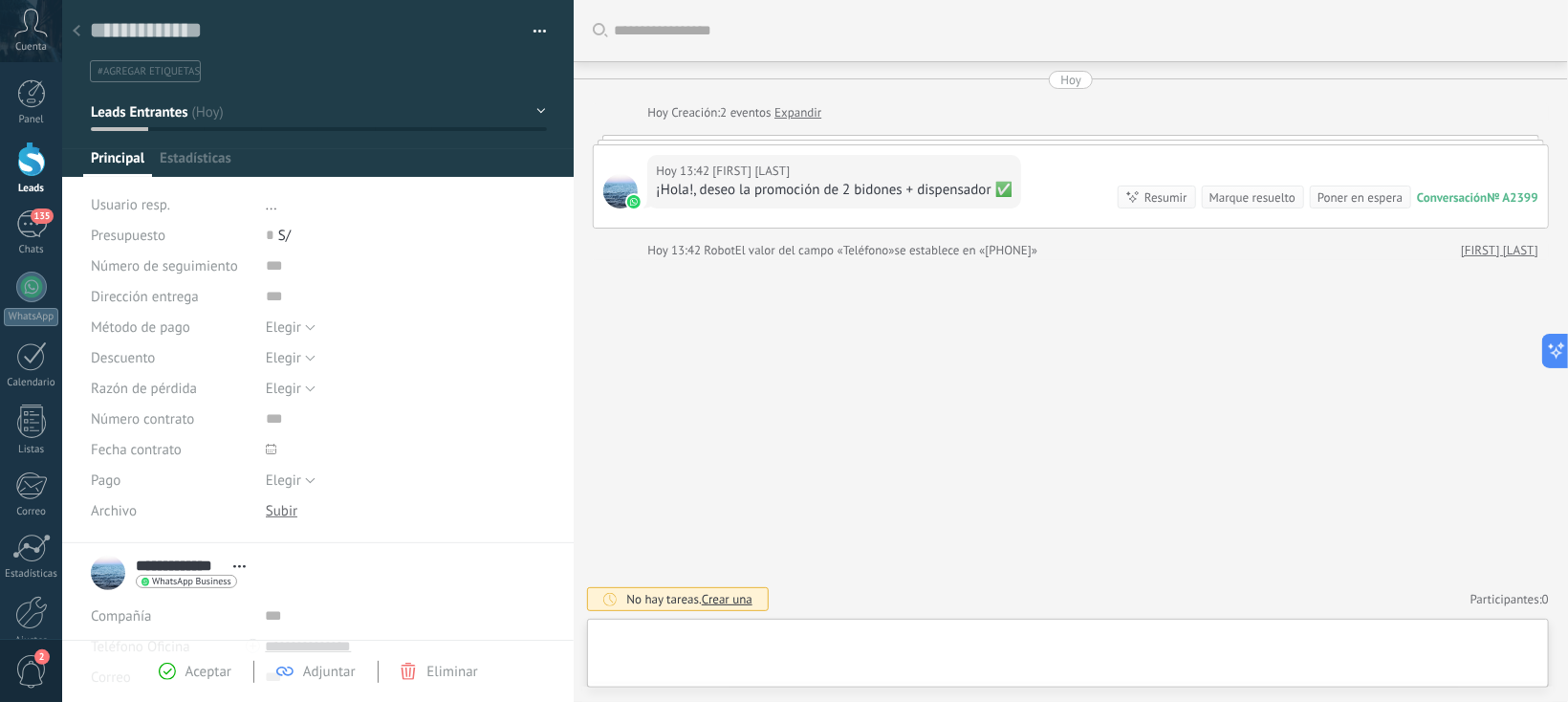 scroll, scrollTop: 28, scrollLeft: 0, axis: vertical 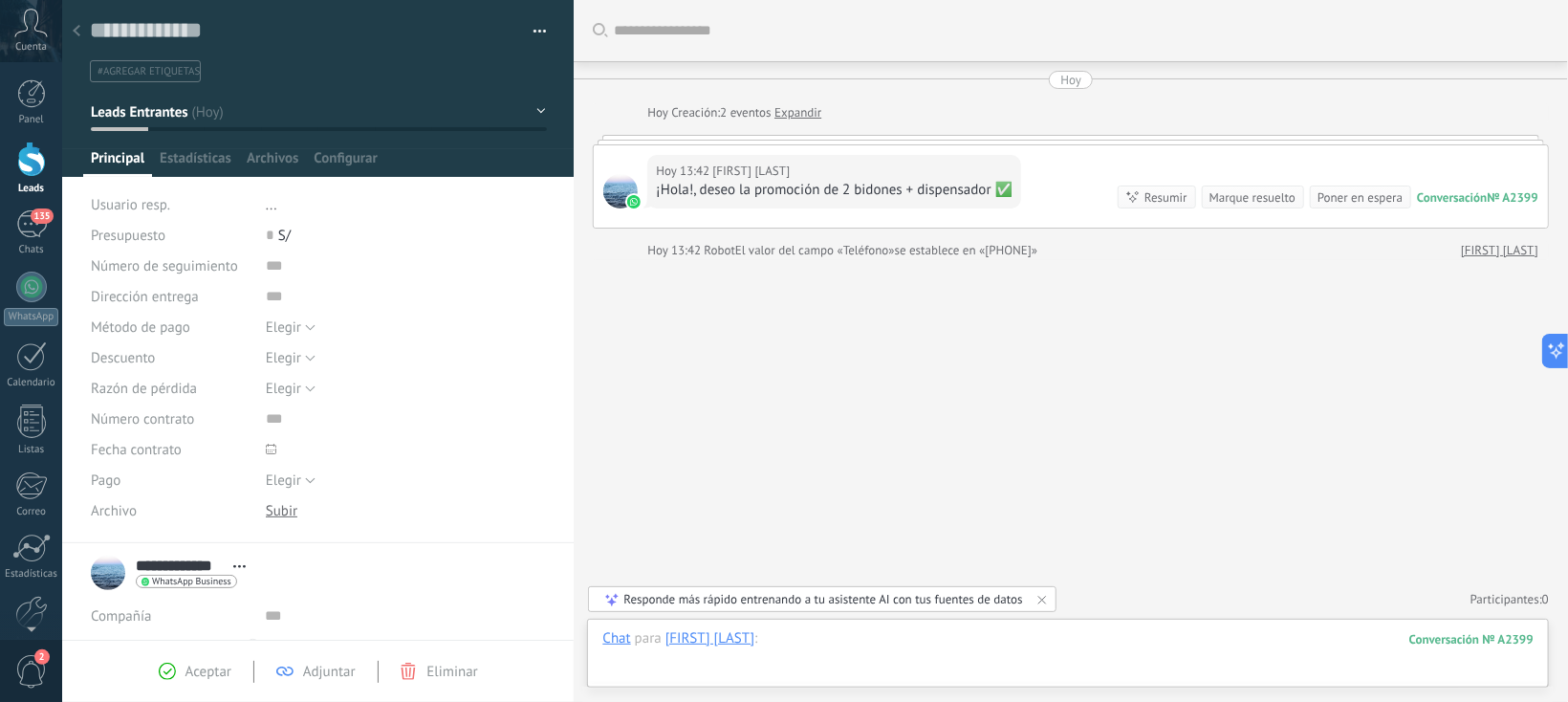 click at bounding box center (1068, 658) 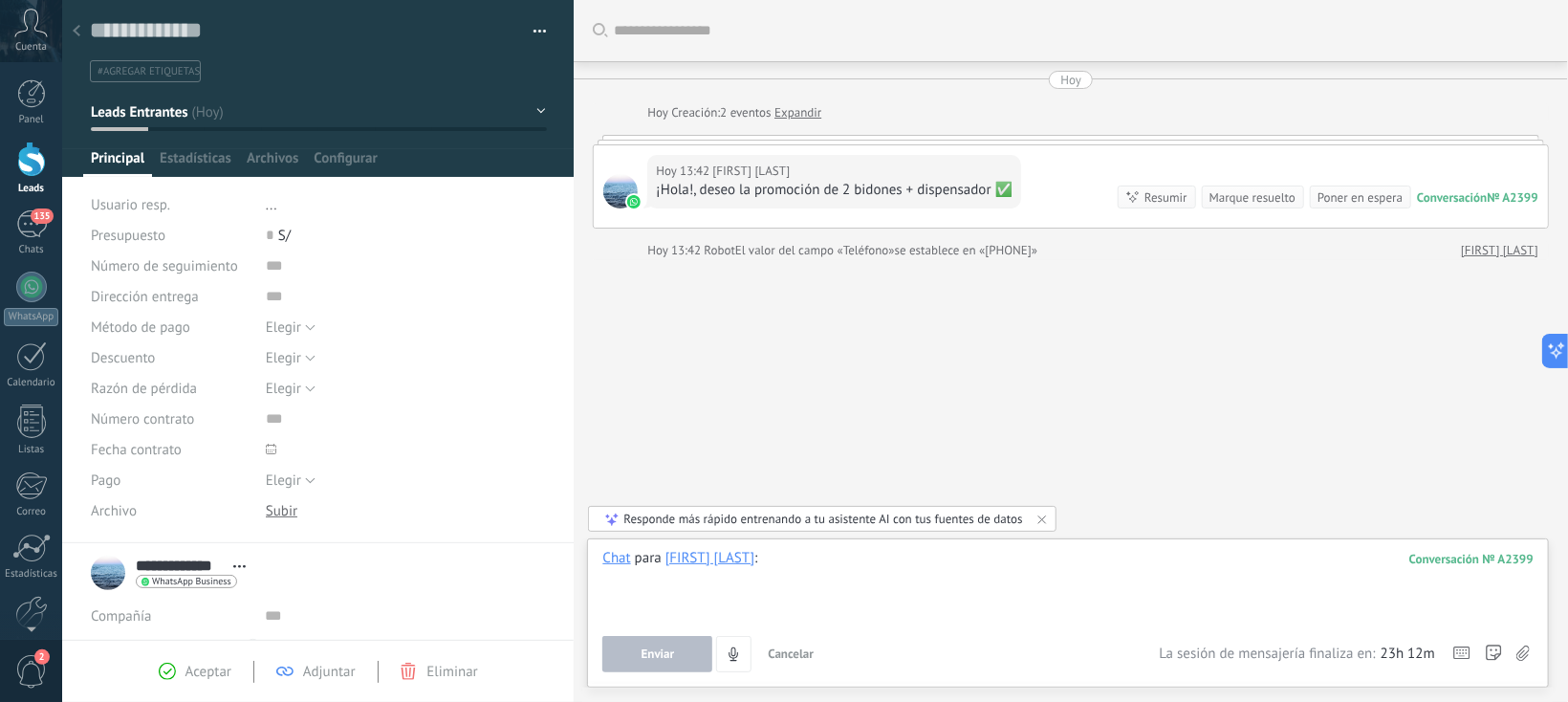 paste 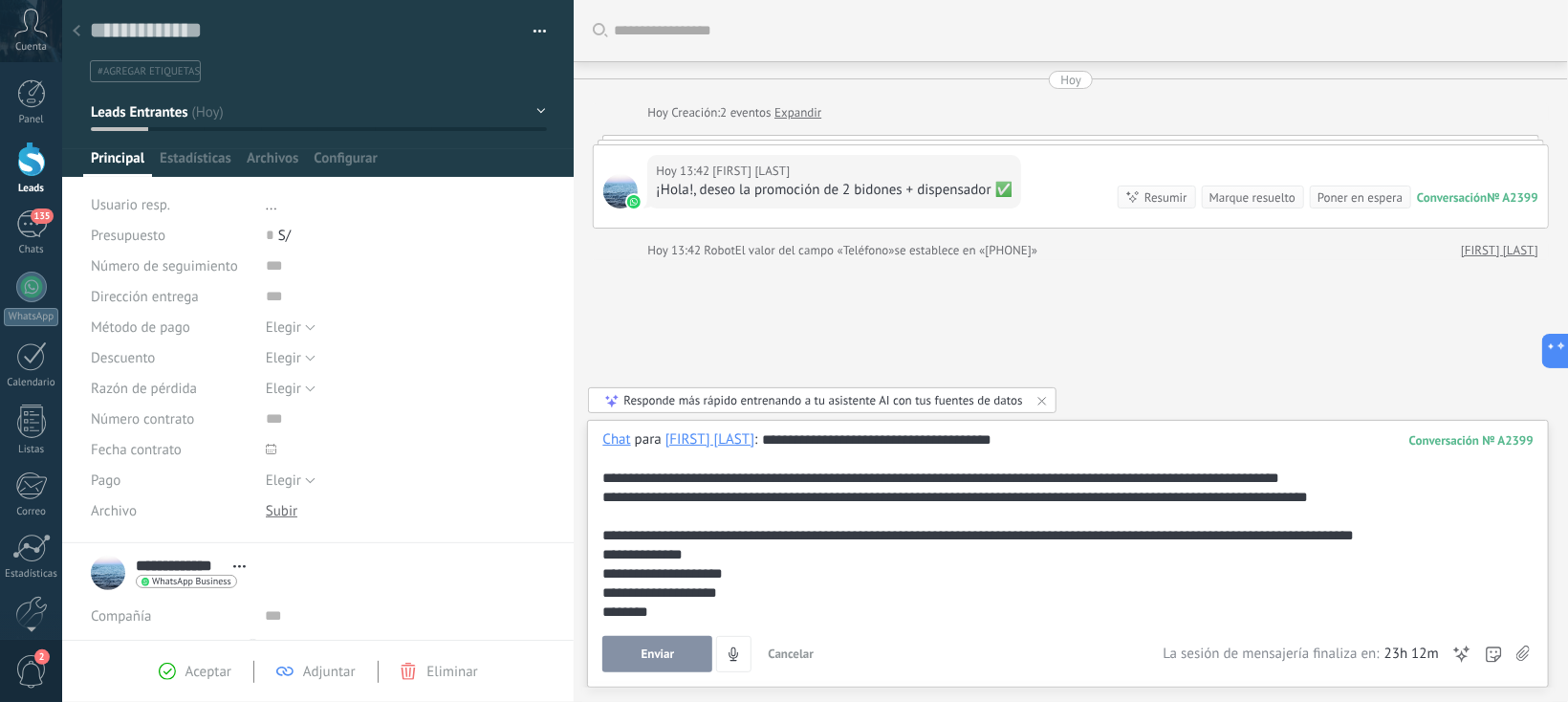 click 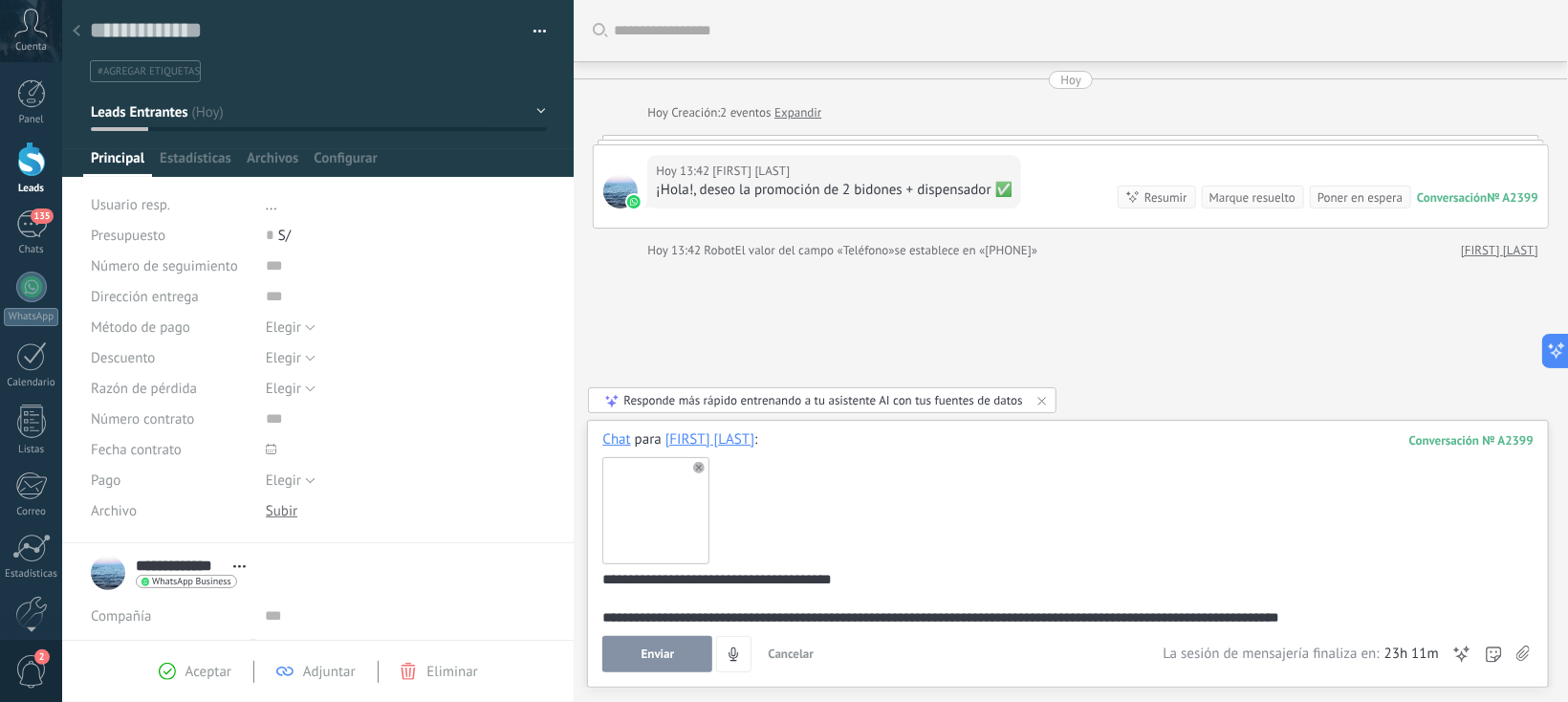 click on "Enviar" at bounding box center (657, 654) 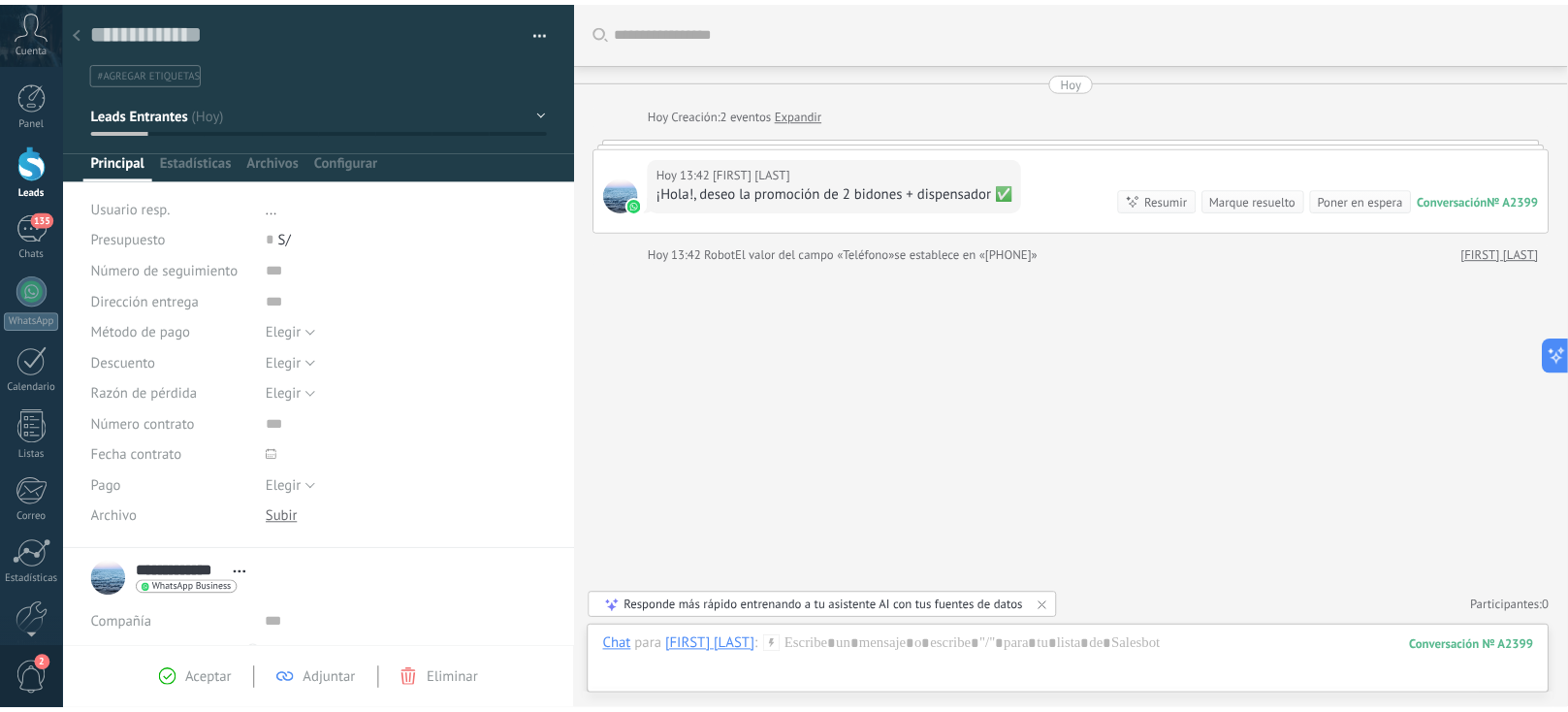 scroll, scrollTop: 600, scrollLeft: 0, axis: vertical 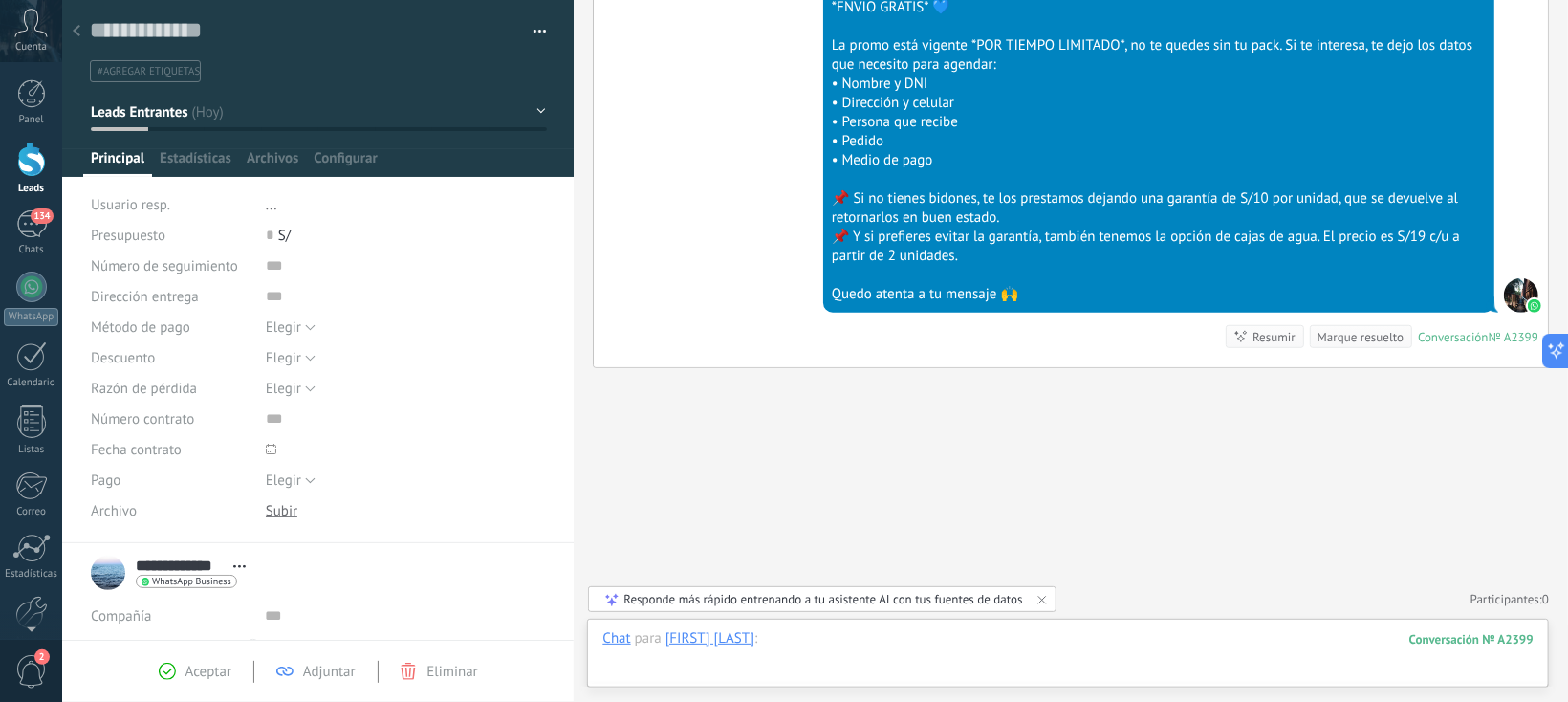click at bounding box center (1068, 658) 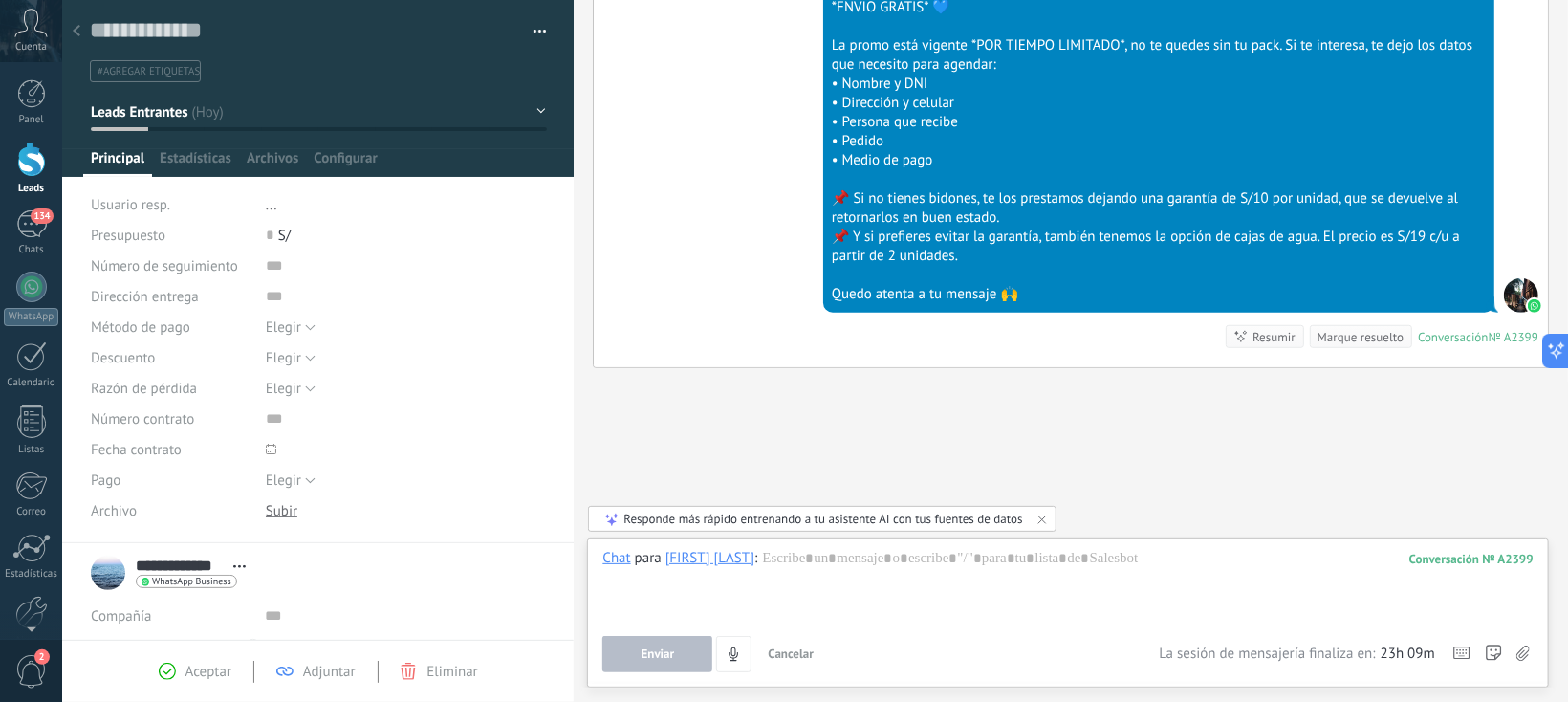 click 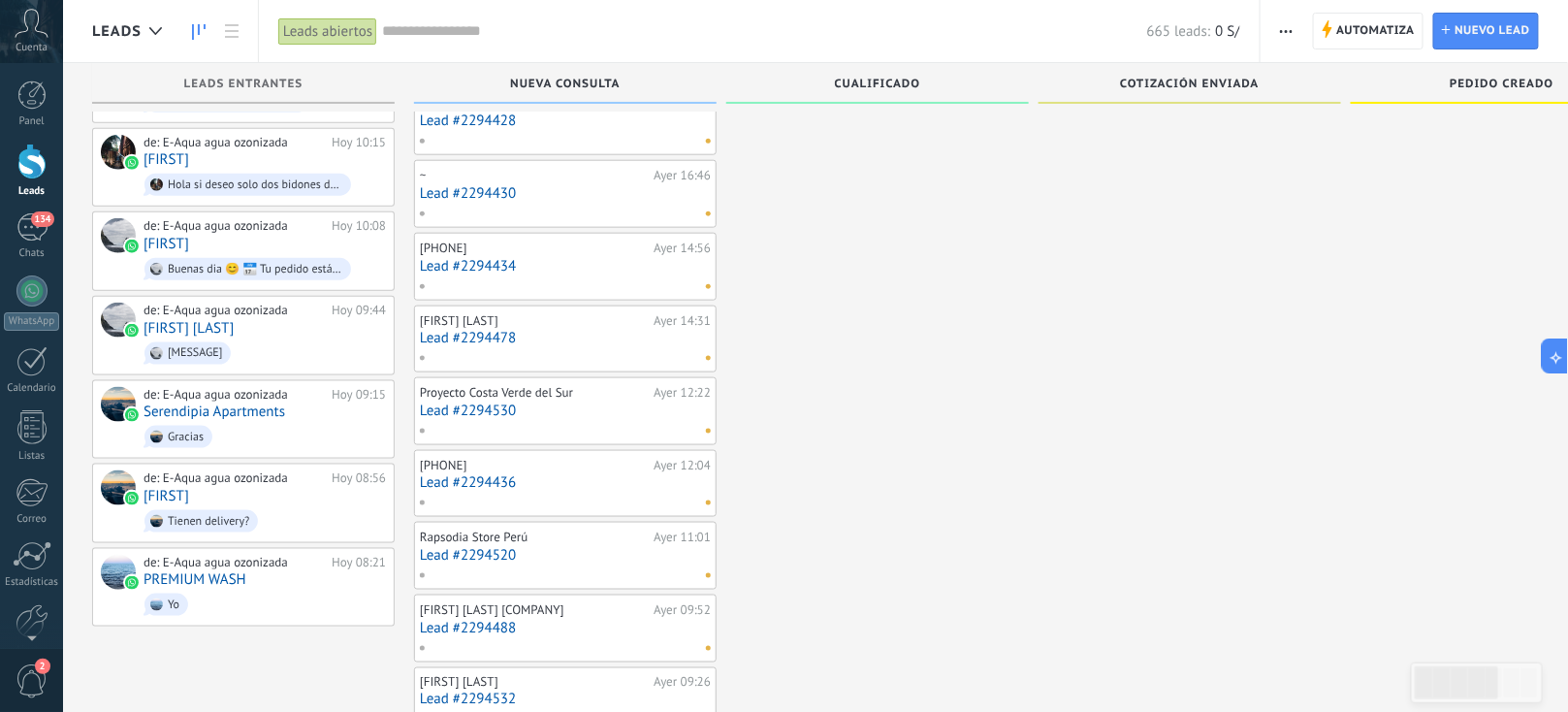 scroll, scrollTop: 0, scrollLeft: 0, axis: both 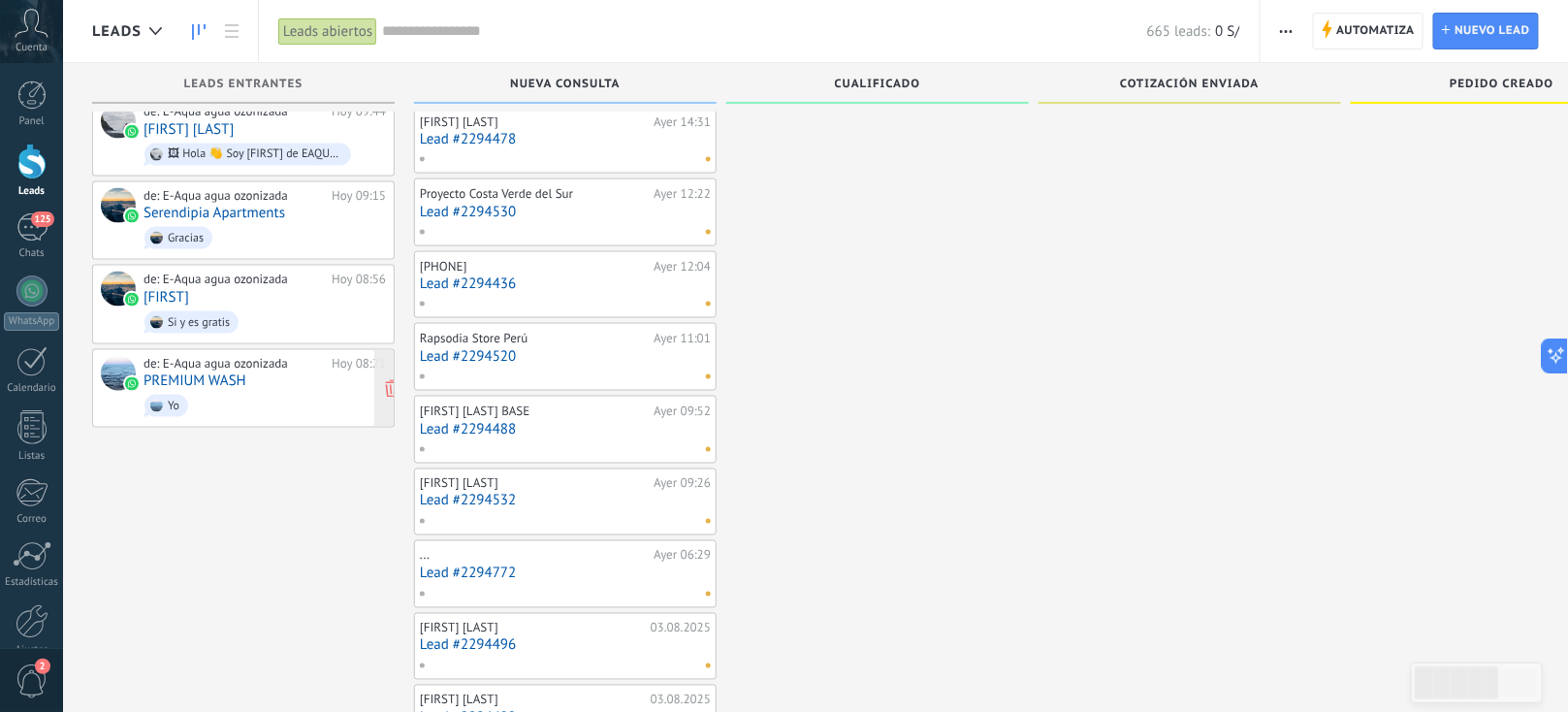 click on "de: E-Aqua agua ozonizada
Hoy 08:21
PREMIUM WASH
Yo" at bounding box center [265, 389] 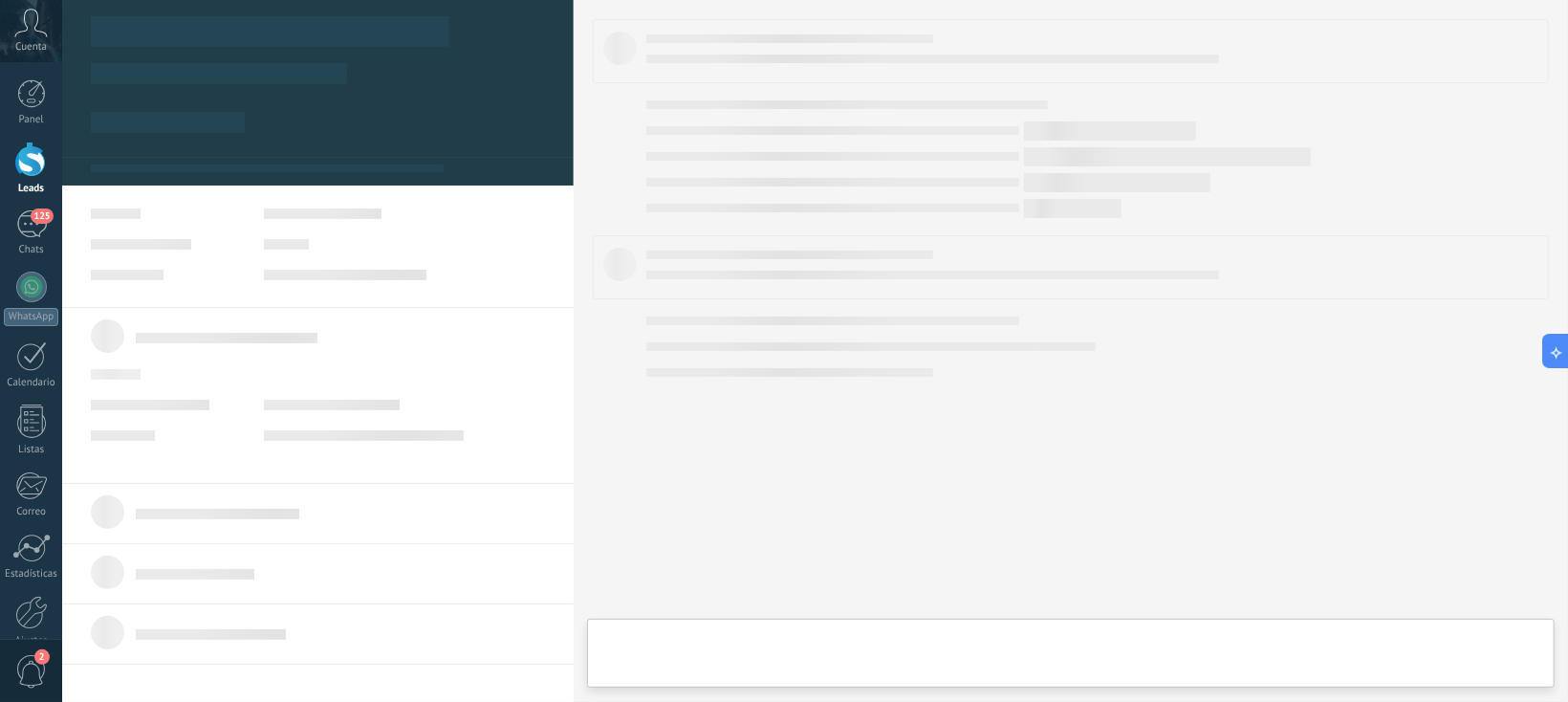 scroll, scrollTop: 0, scrollLeft: 0, axis: both 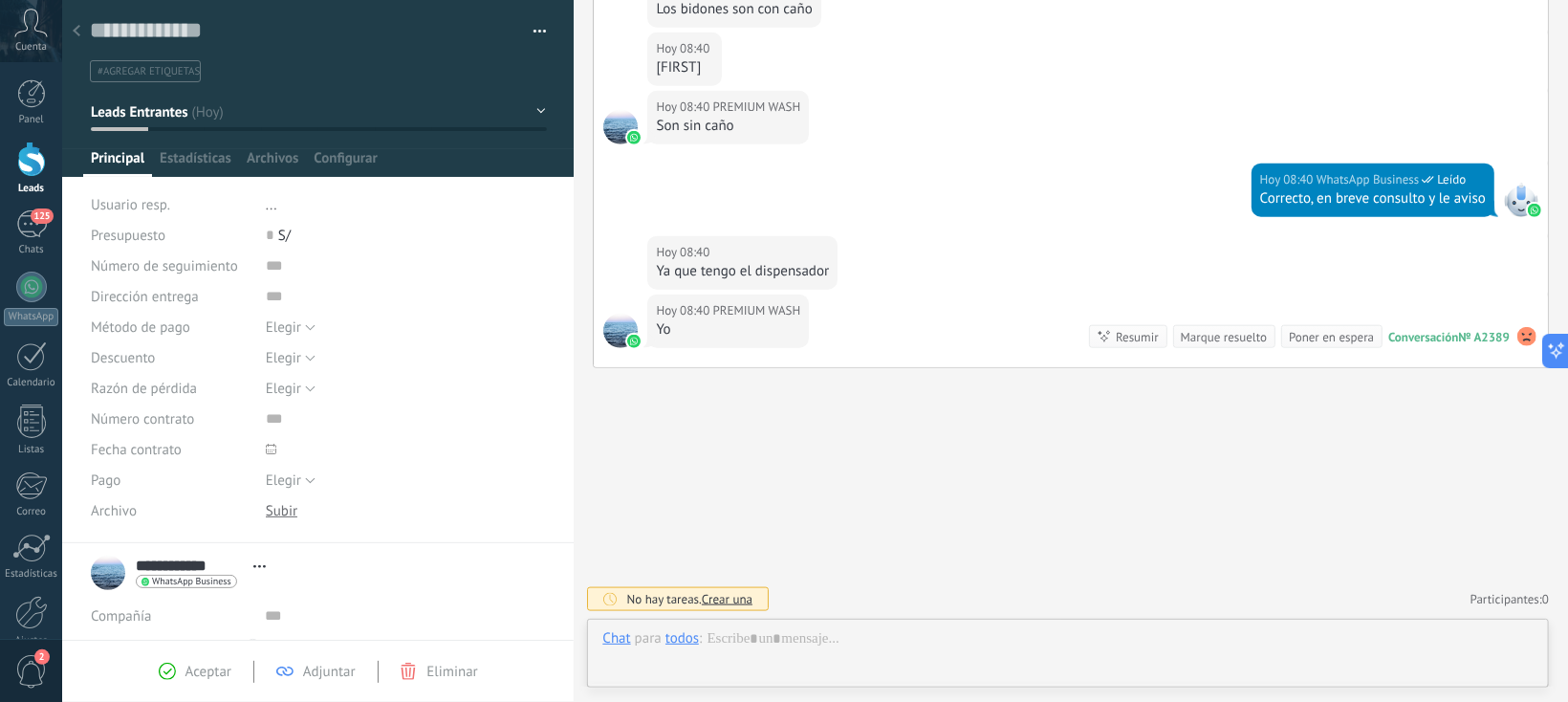 click at bounding box center [76, 32] 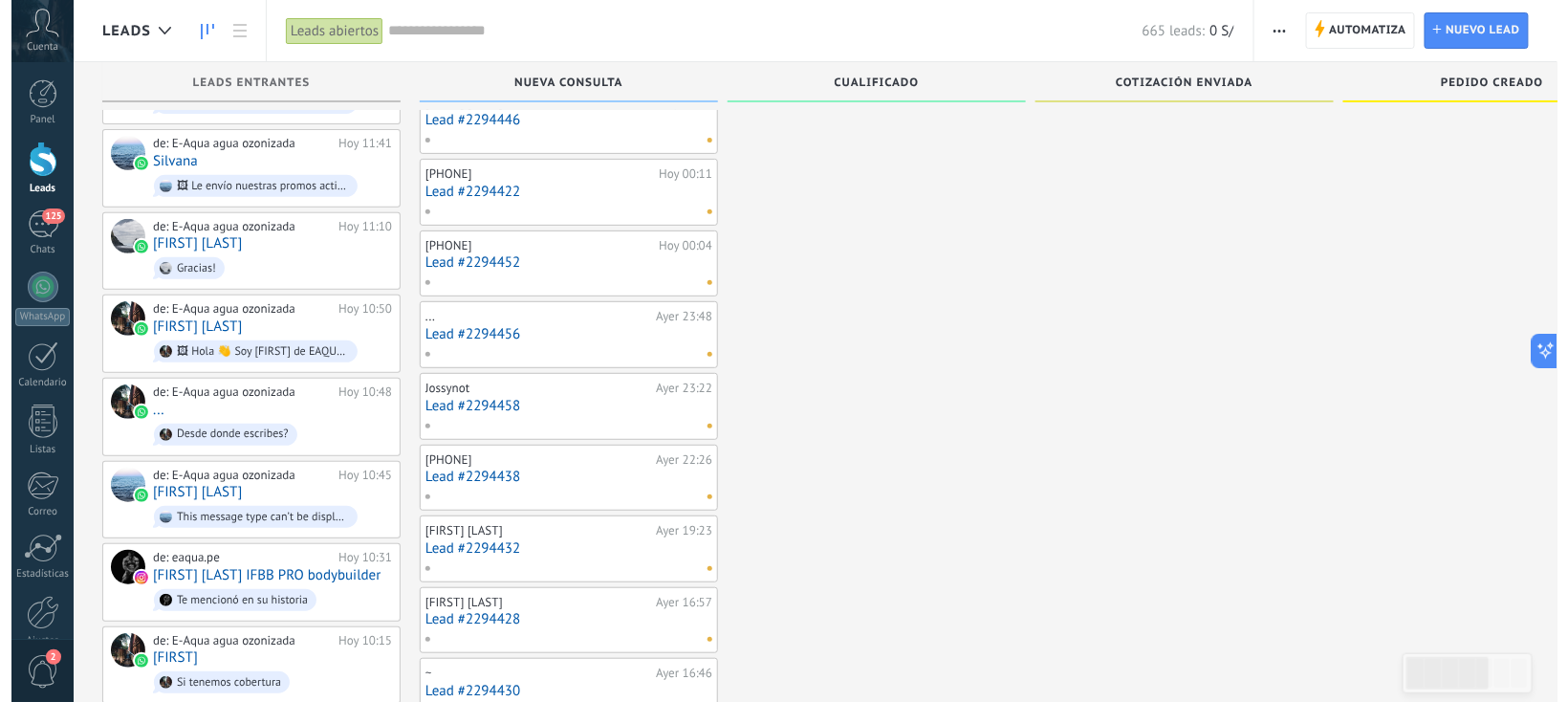 scroll, scrollTop: 0, scrollLeft: 0, axis: both 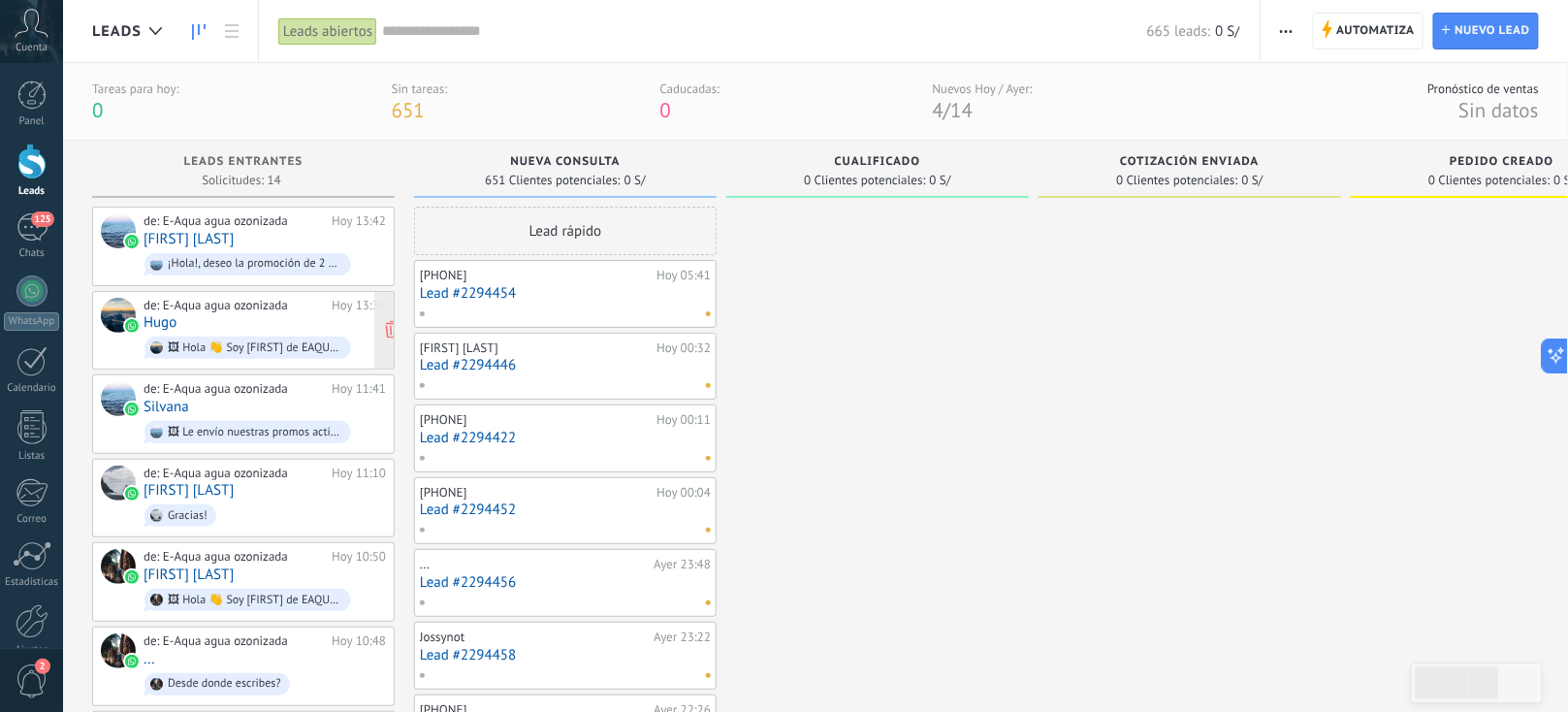 click on "🖼 Hola 👋 Soy Alisson de EAQUA 💧
Tenemos activa la promo 2 bidones + dispensador manual por solo S/45.90 con envío gratis 🚚
¿En qué distrito te encuentras? Así confirmo si llegamos y te ayudo a reservar uno de los últimos packs 🔥
📌 Si no tienes bidones, te prestamos con garantía reembolsable de S/1..." at bounding box center (265, 347) 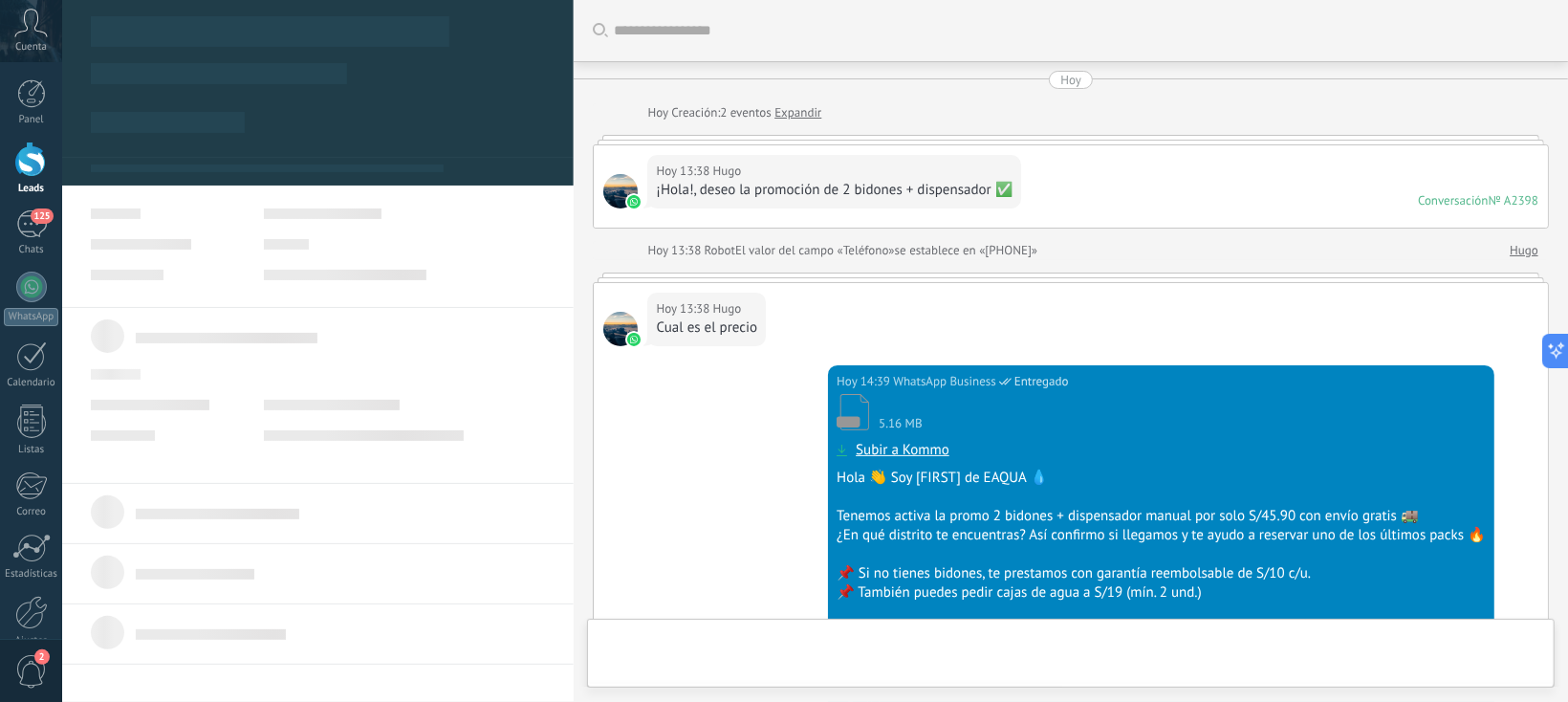 scroll, scrollTop: 491, scrollLeft: 0, axis: vertical 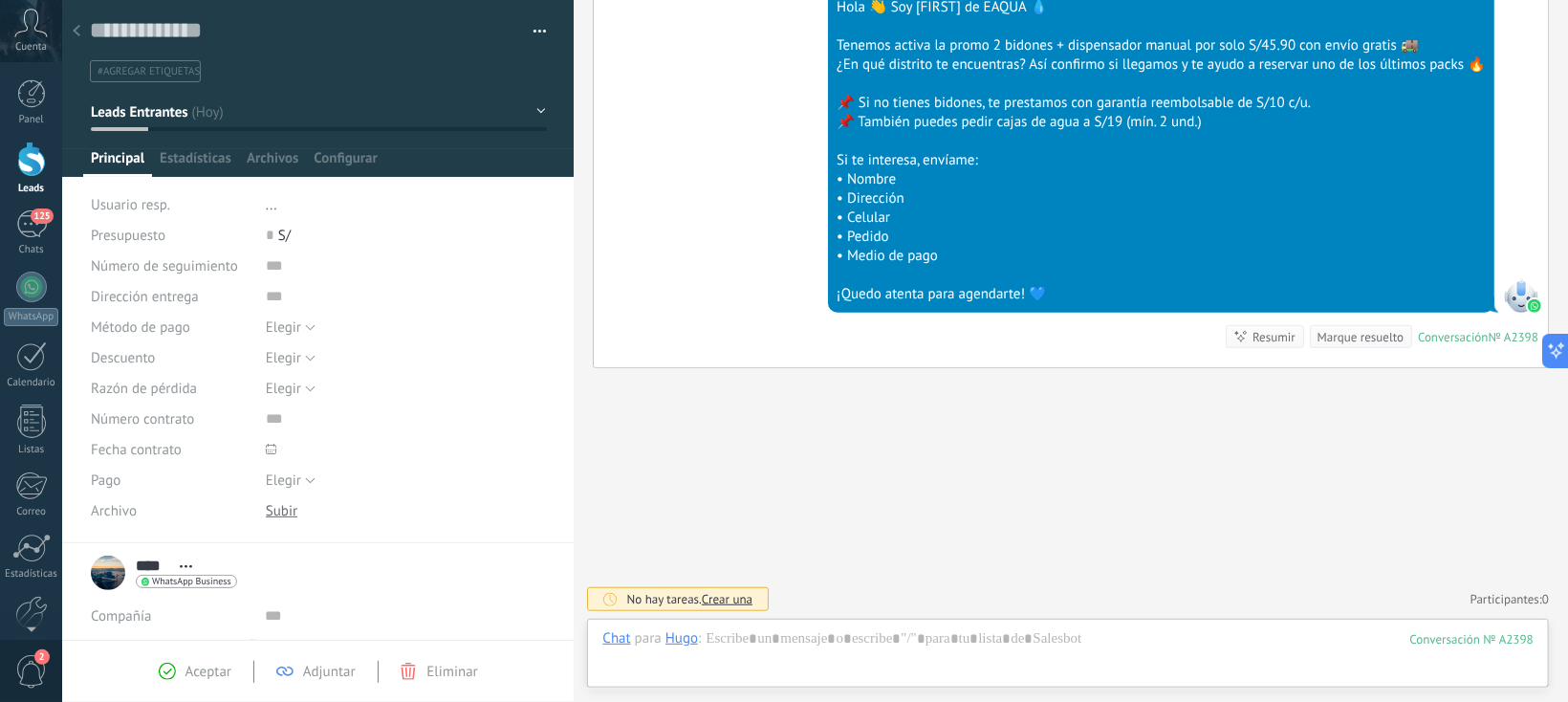 click 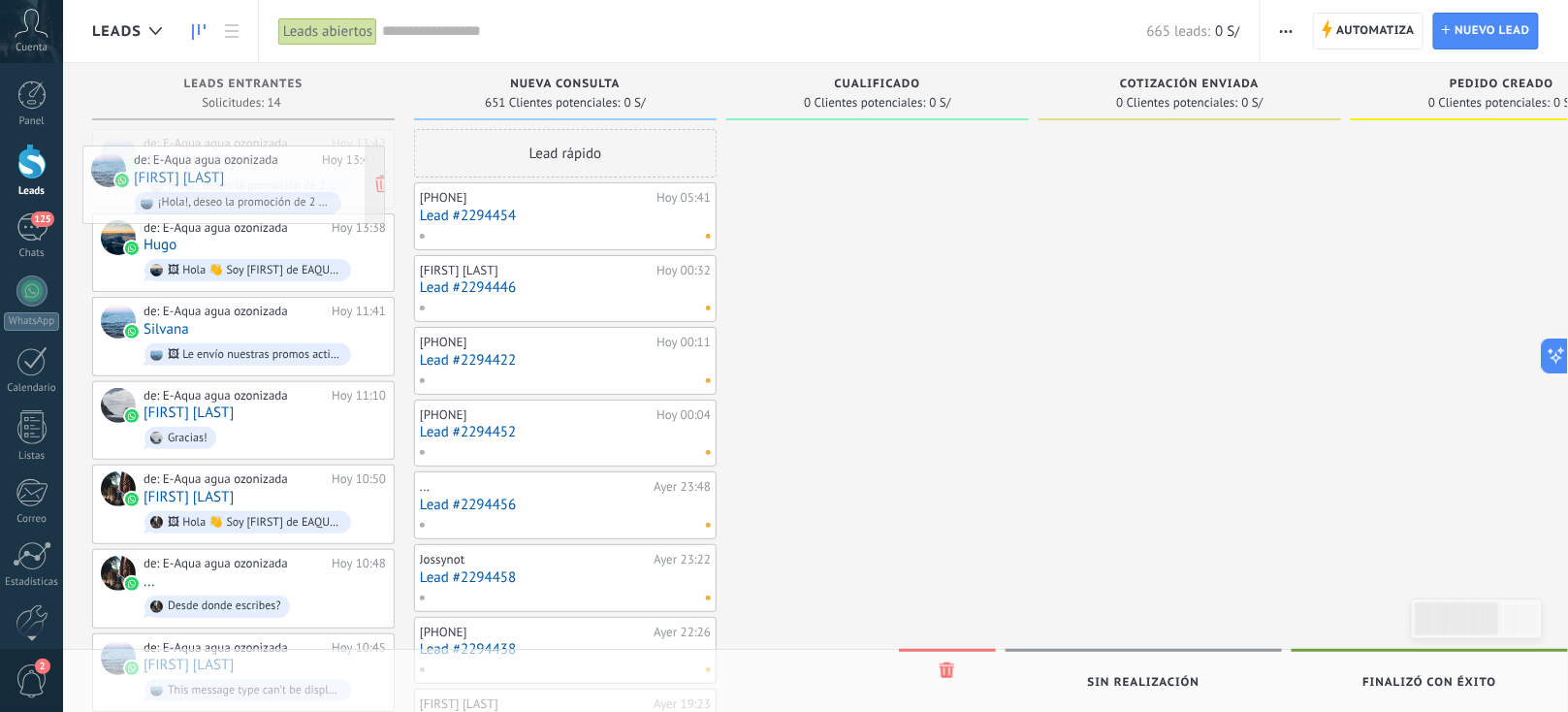drag, startPoint x: 368, startPoint y: 163, endPoint x: 358, endPoint y: 176, distance: 16.401219 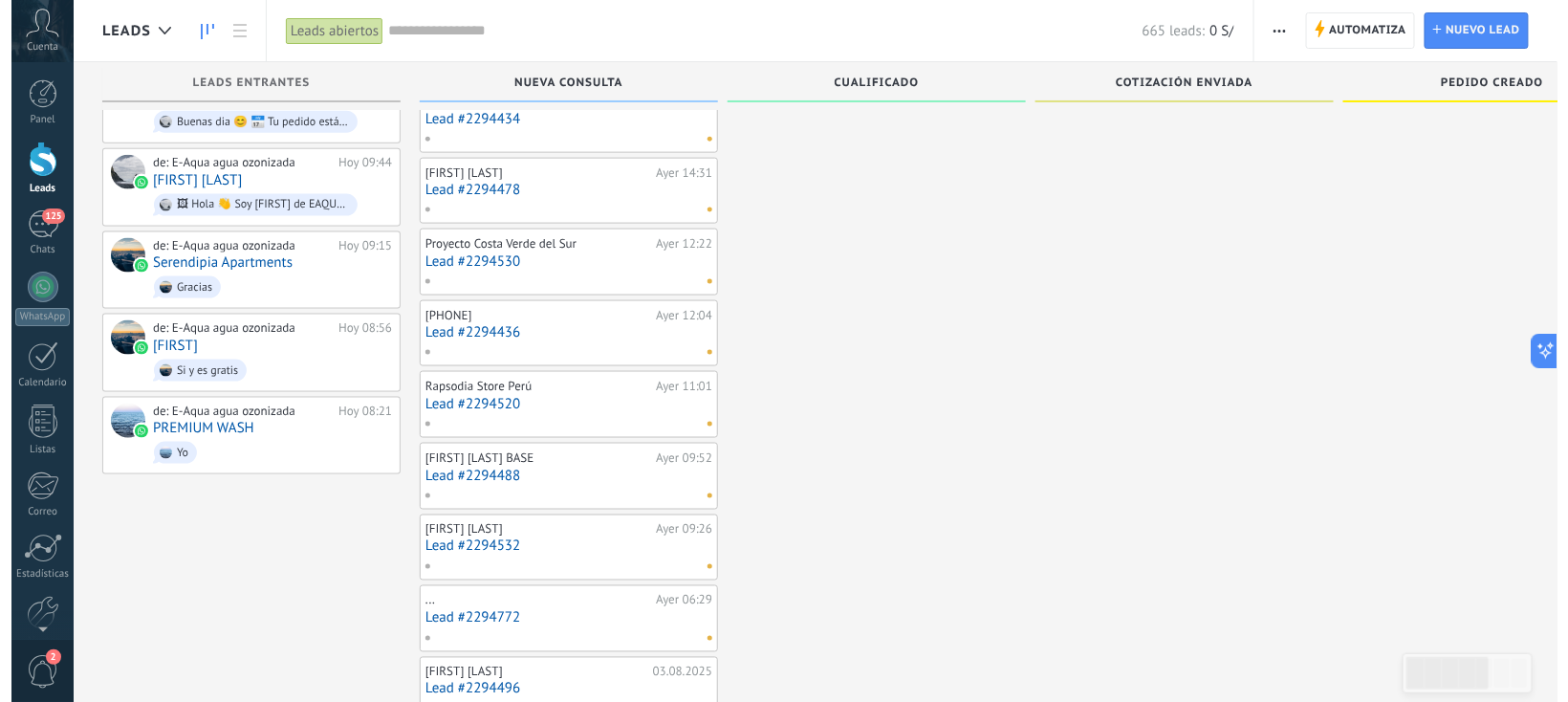 scroll, scrollTop: 0, scrollLeft: 0, axis: both 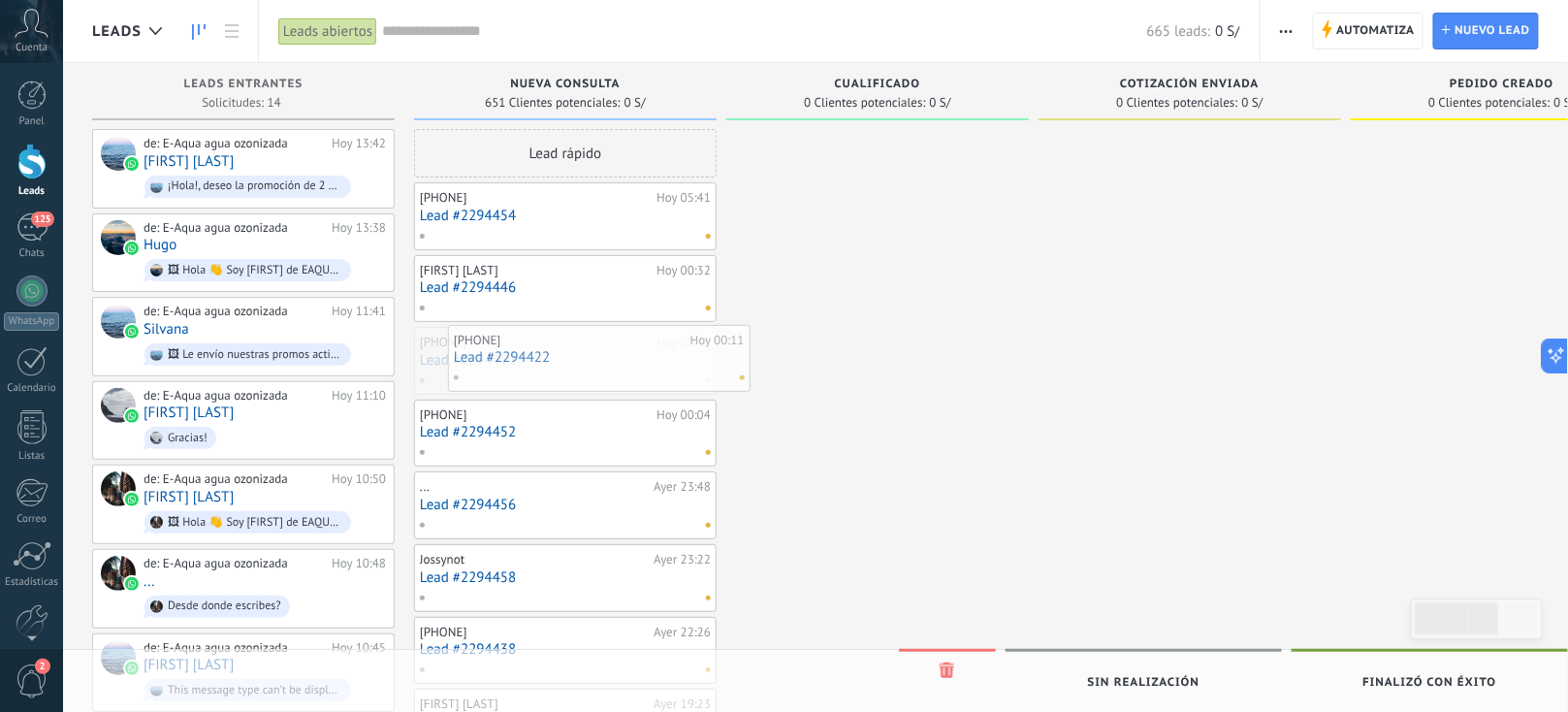 drag, startPoint x: 441, startPoint y: 366, endPoint x: 475, endPoint y: 363, distance: 34.132096 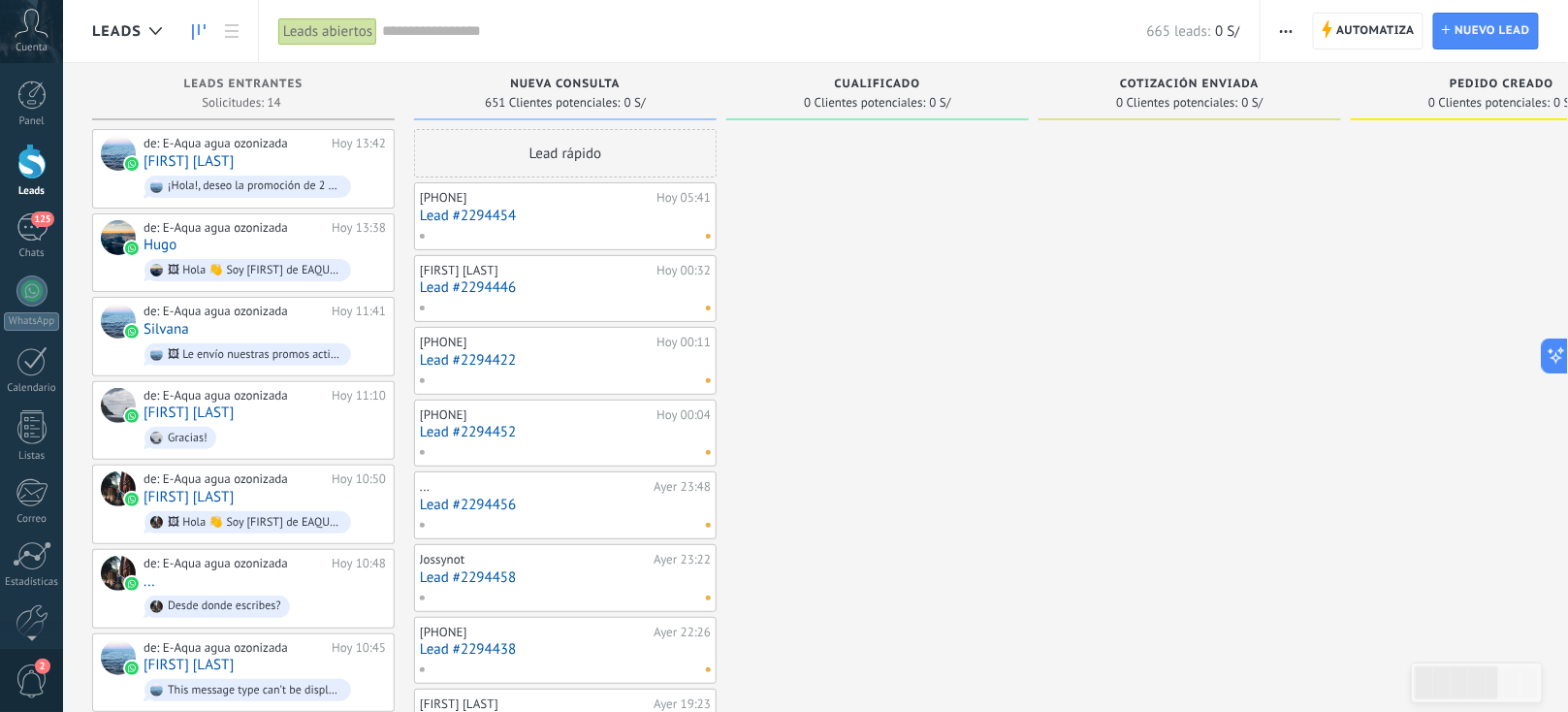 click on "Lead #2294422" at bounding box center [565, 360] 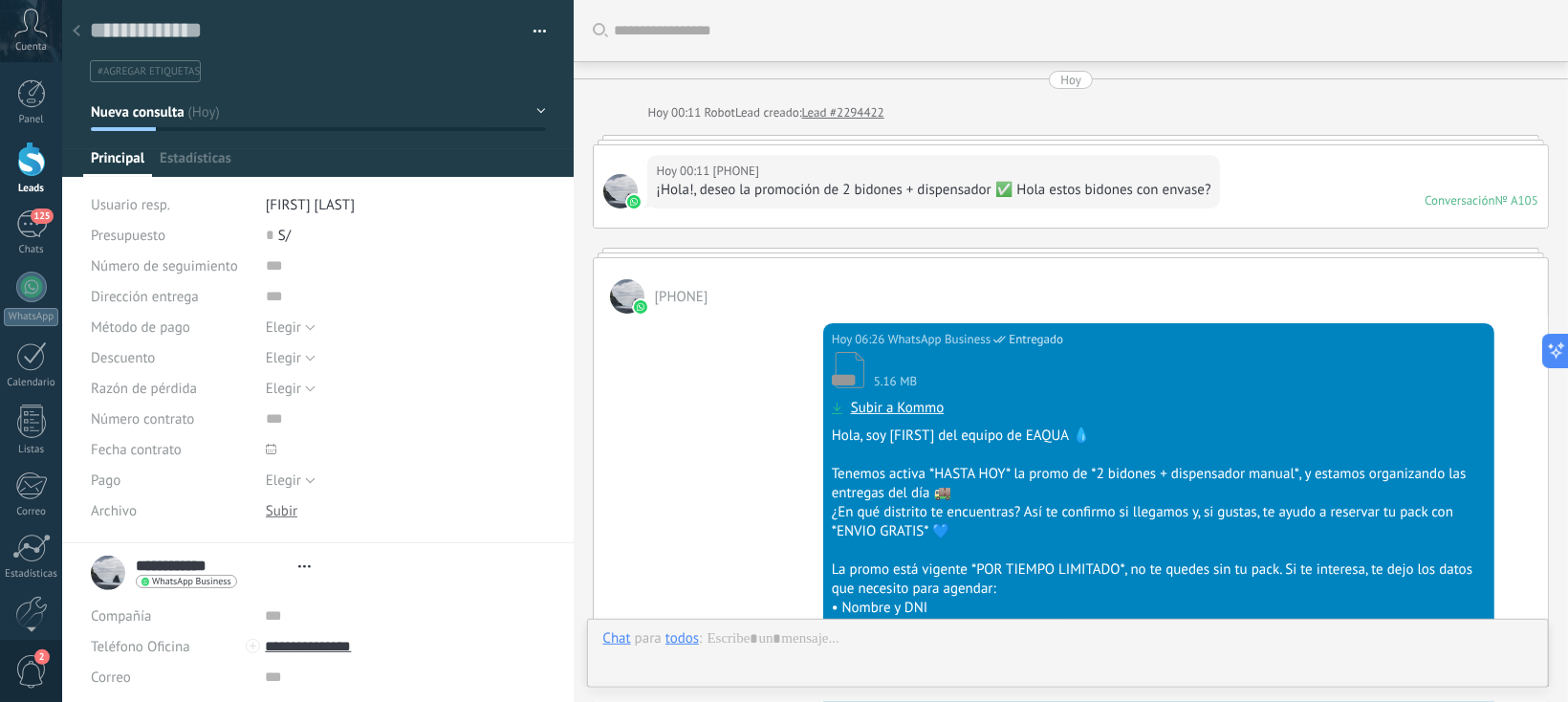 type on "**********" 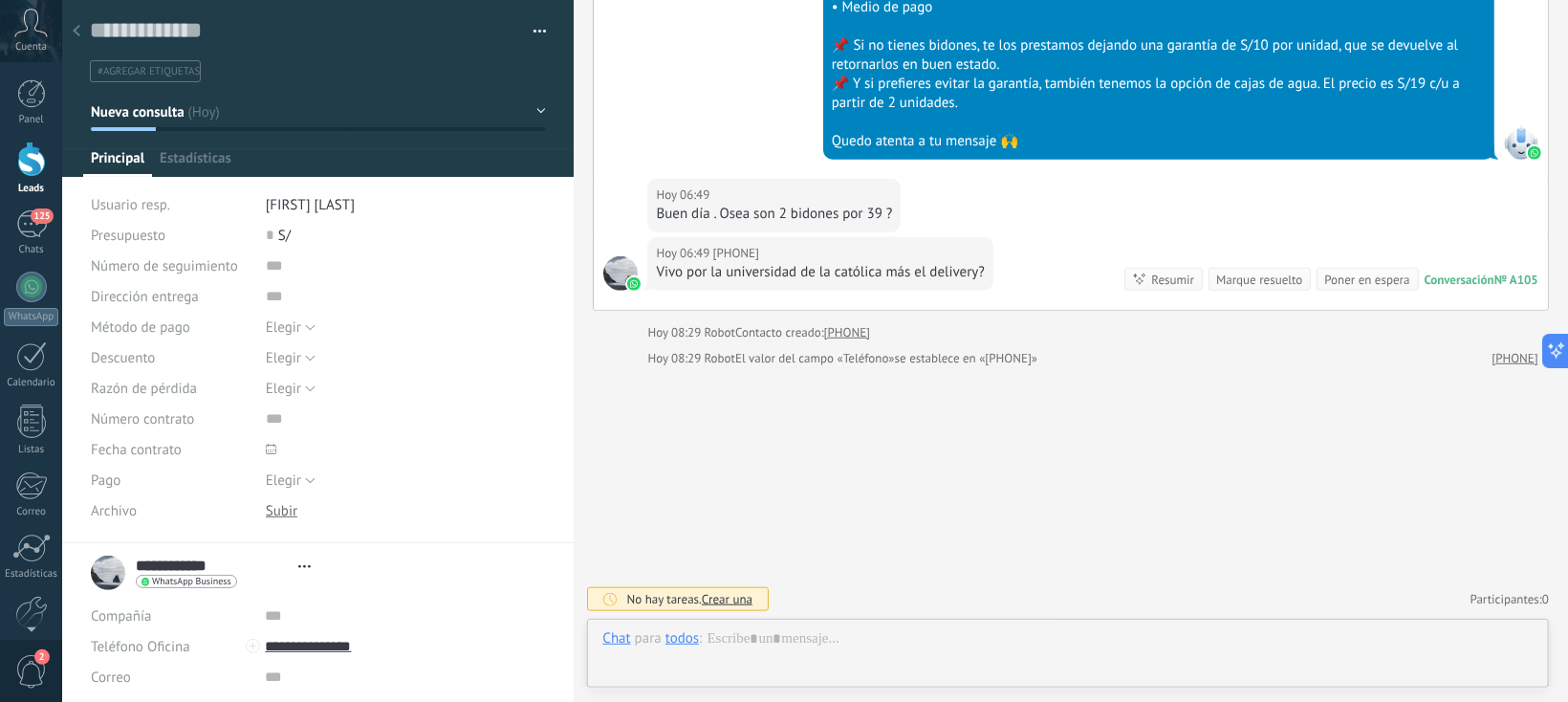 scroll, scrollTop: 28, scrollLeft: 0, axis: vertical 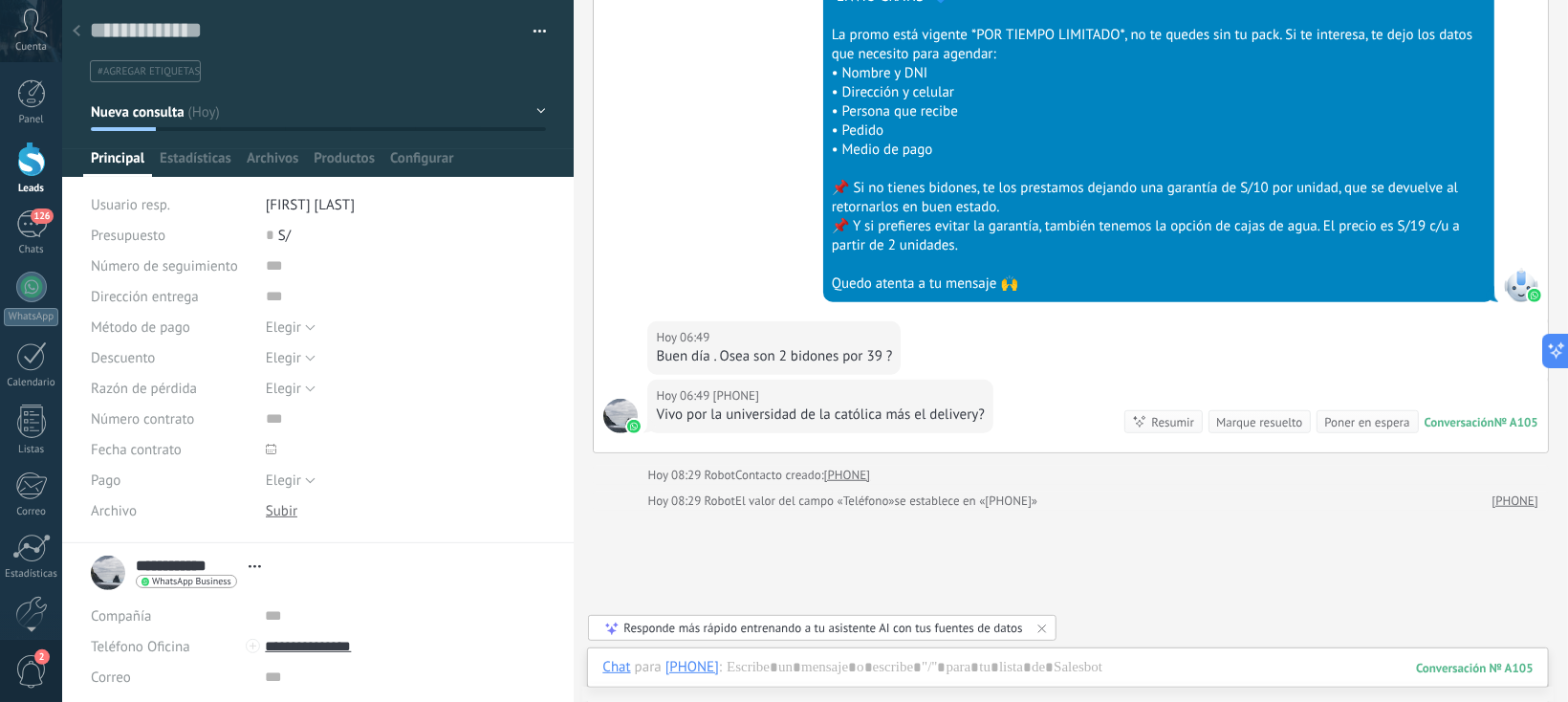 click at bounding box center (76, 32) 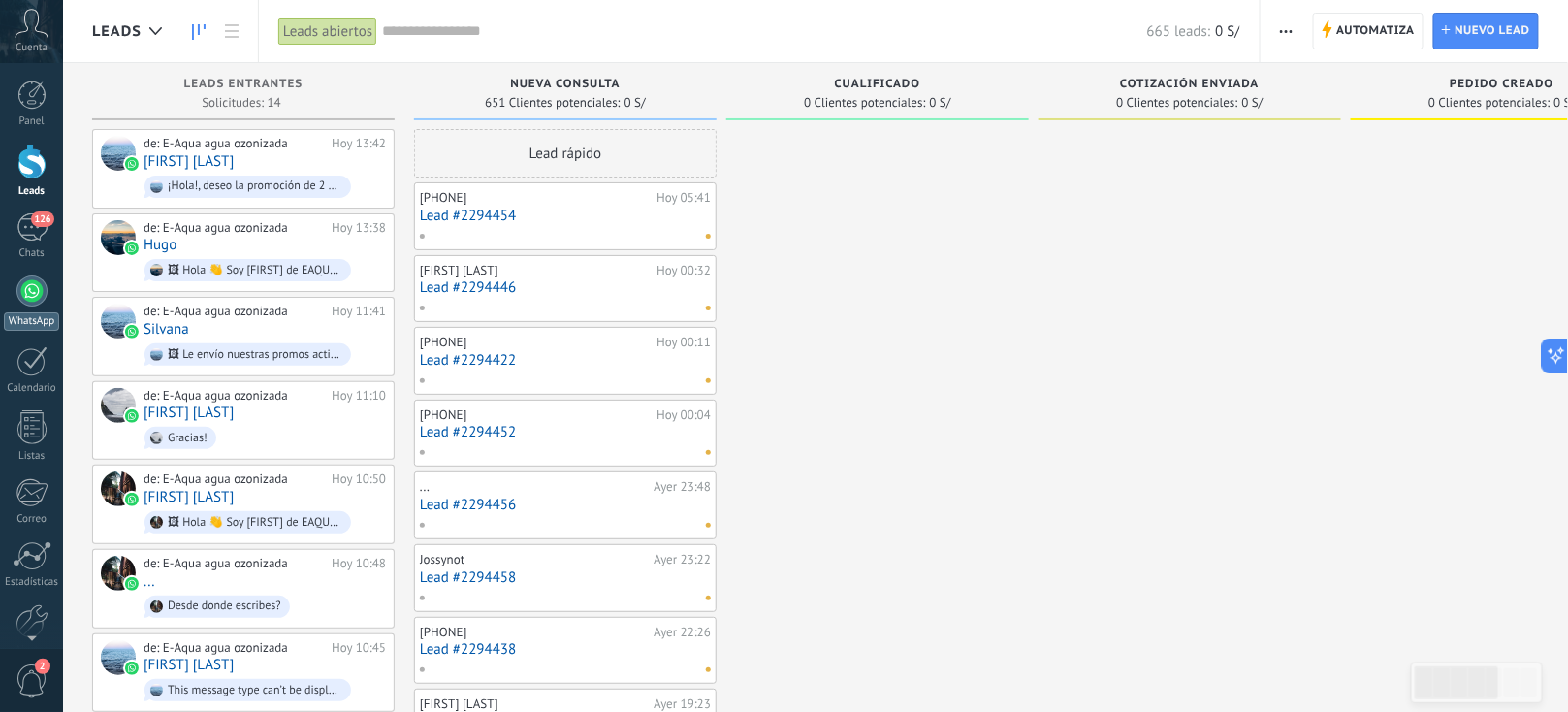 click at bounding box center [32, 291] 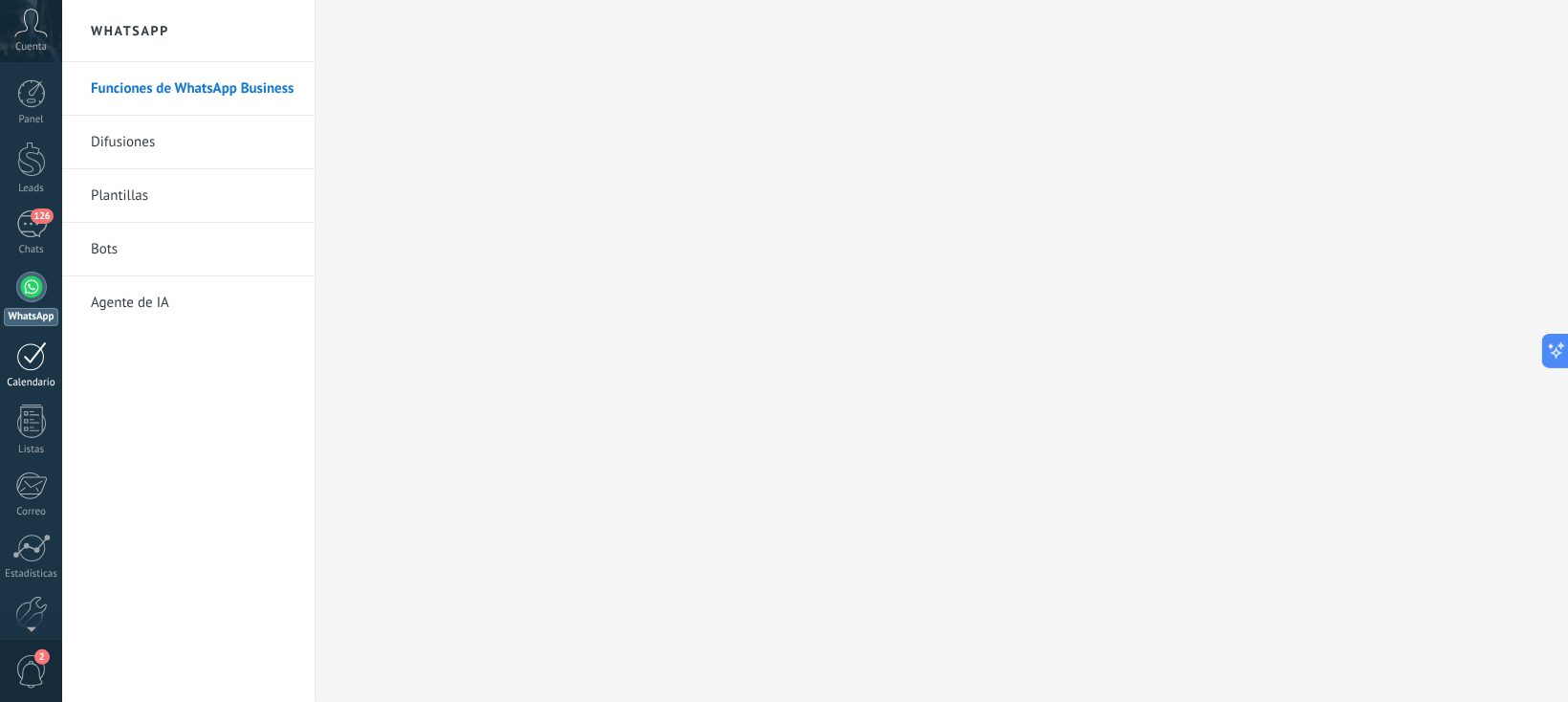 click at bounding box center (32, 356) 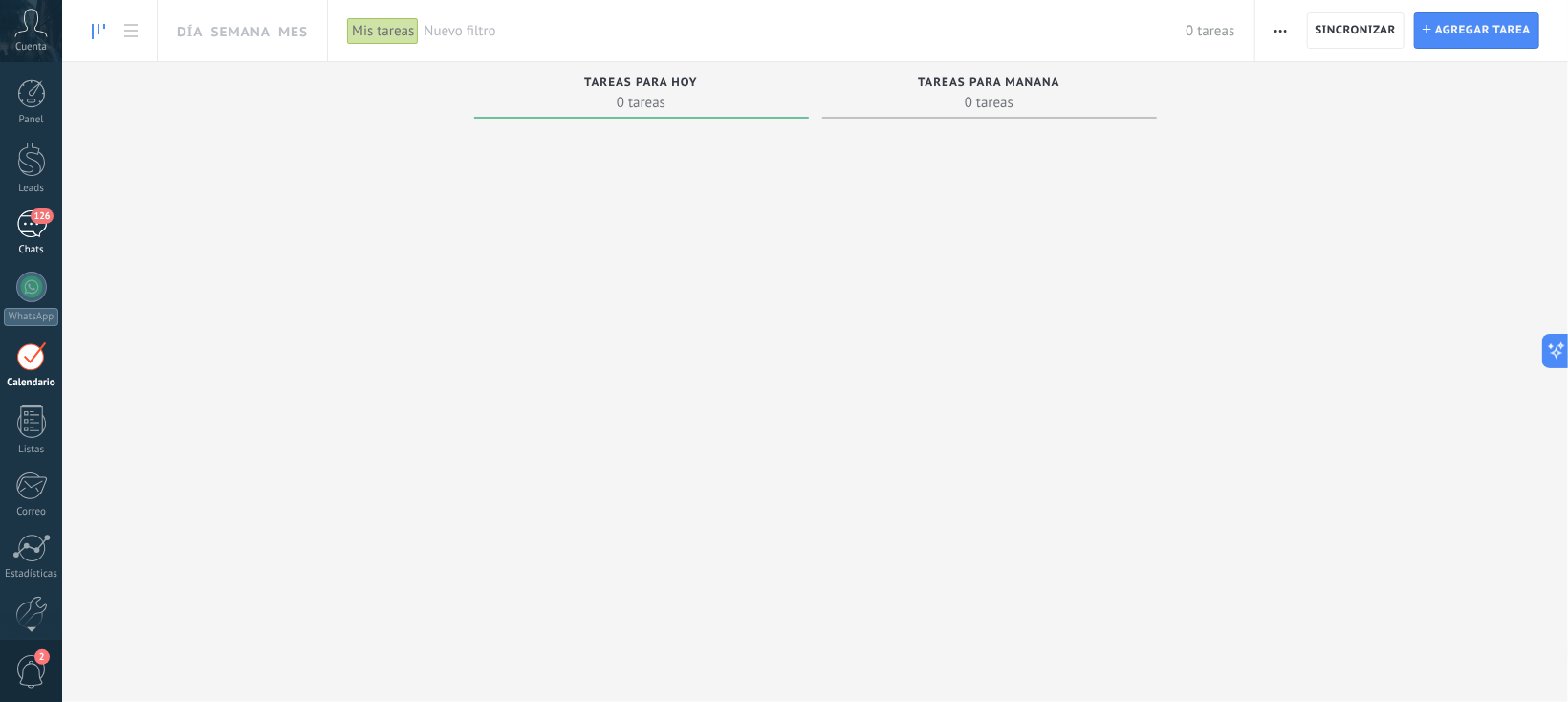click on "126" at bounding box center (32, 224) 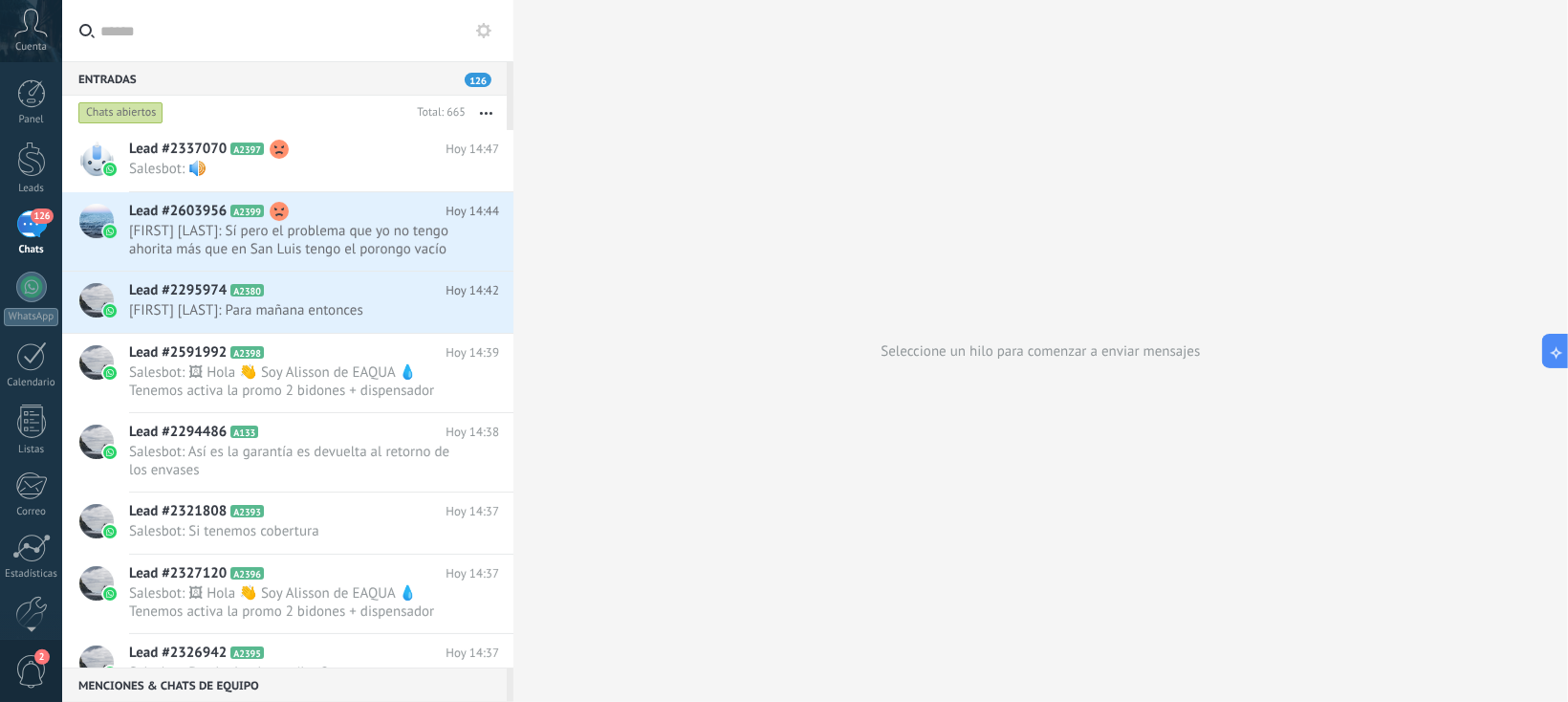 click on "Seleccione un hilo para comenzar a enviar mensajes" at bounding box center [1040, 351] 